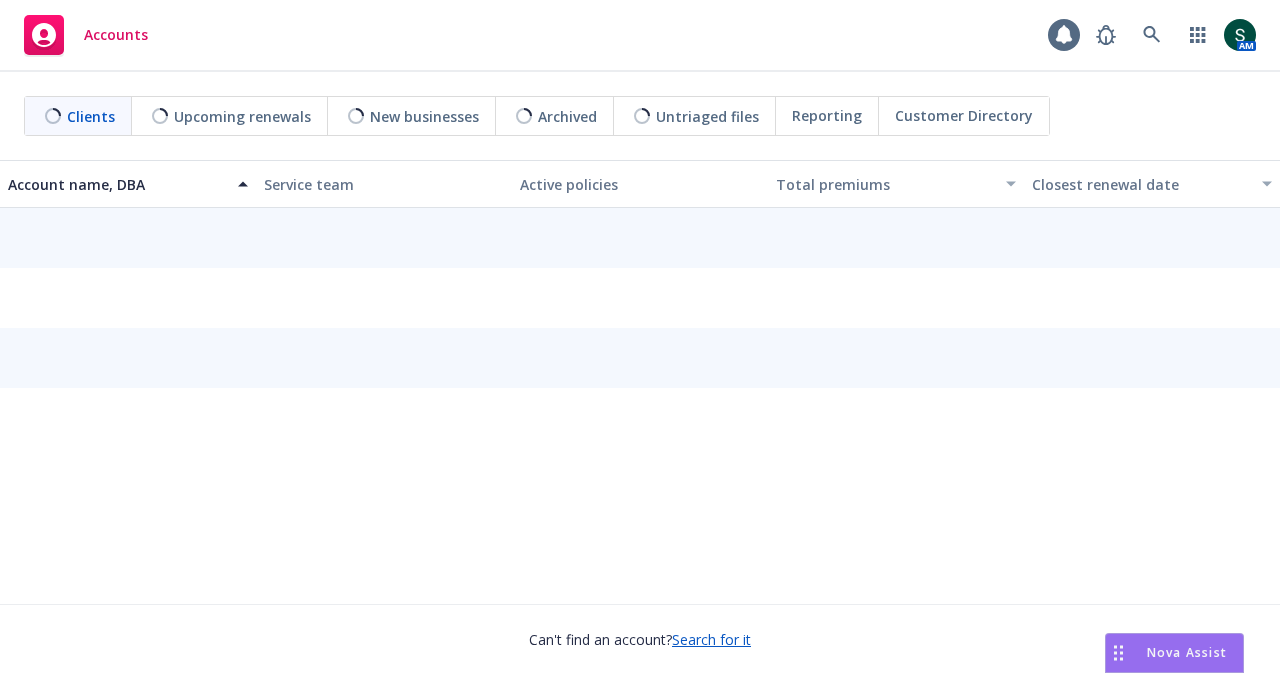 scroll, scrollTop: 0, scrollLeft: 0, axis: both 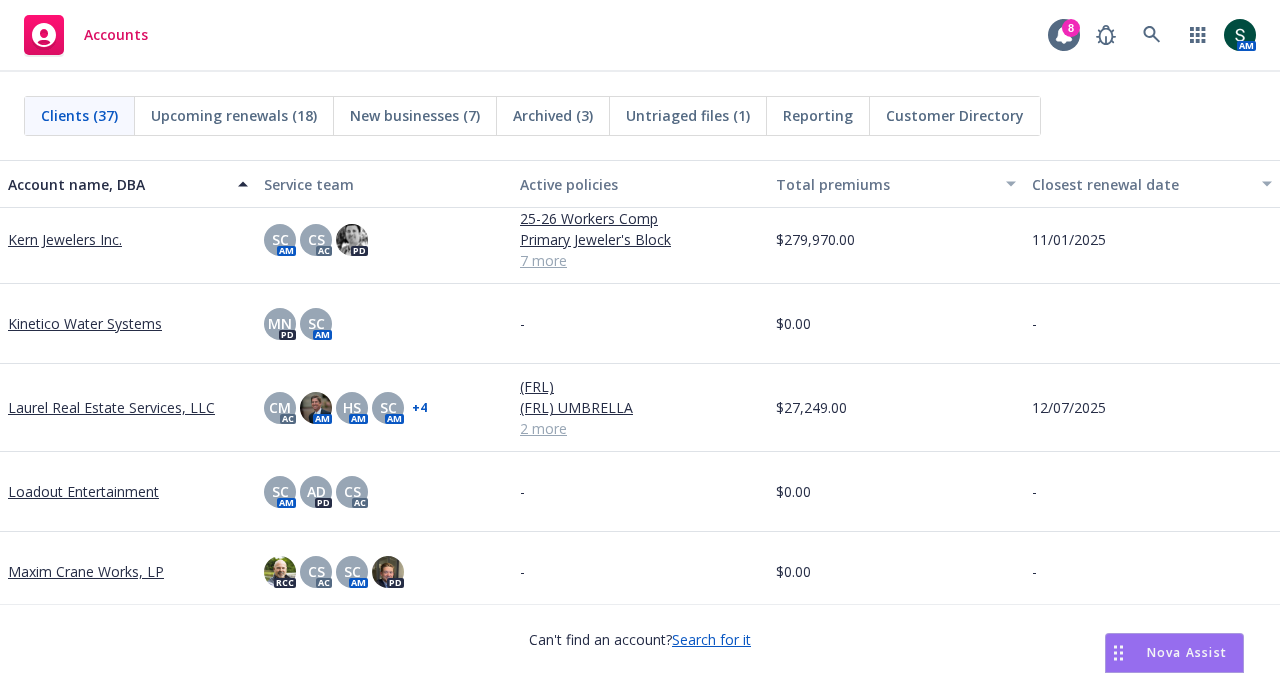 click on "Kern Jewelers Inc." at bounding box center (65, 239) 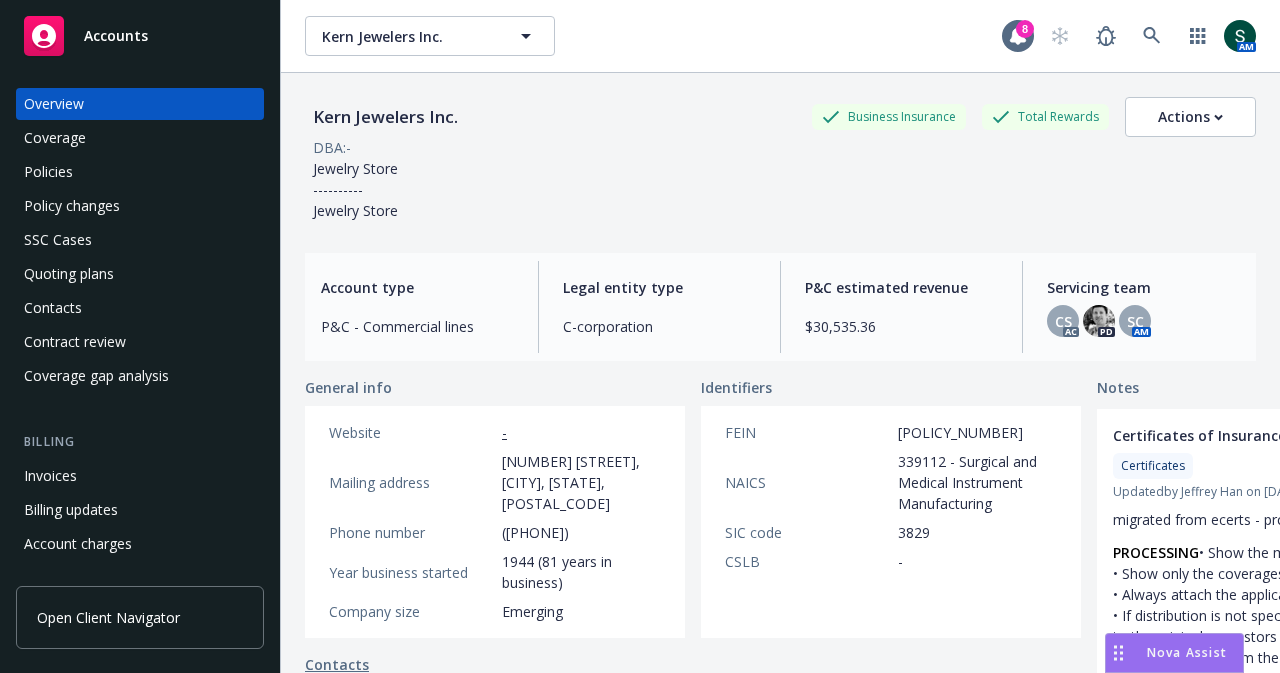 click on "Policies" at bounding box center (48, 172) 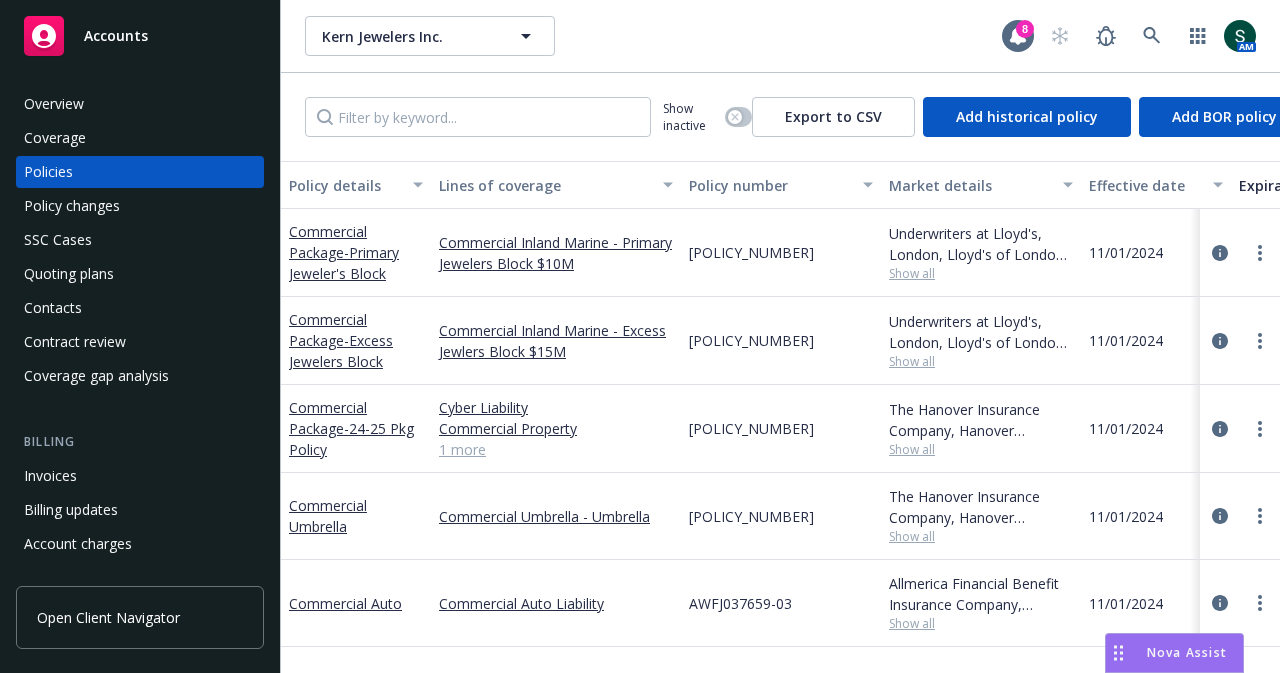 click on "Commercial Package  -  Primary Jeweler's Block" at bounding box center (356, 252) 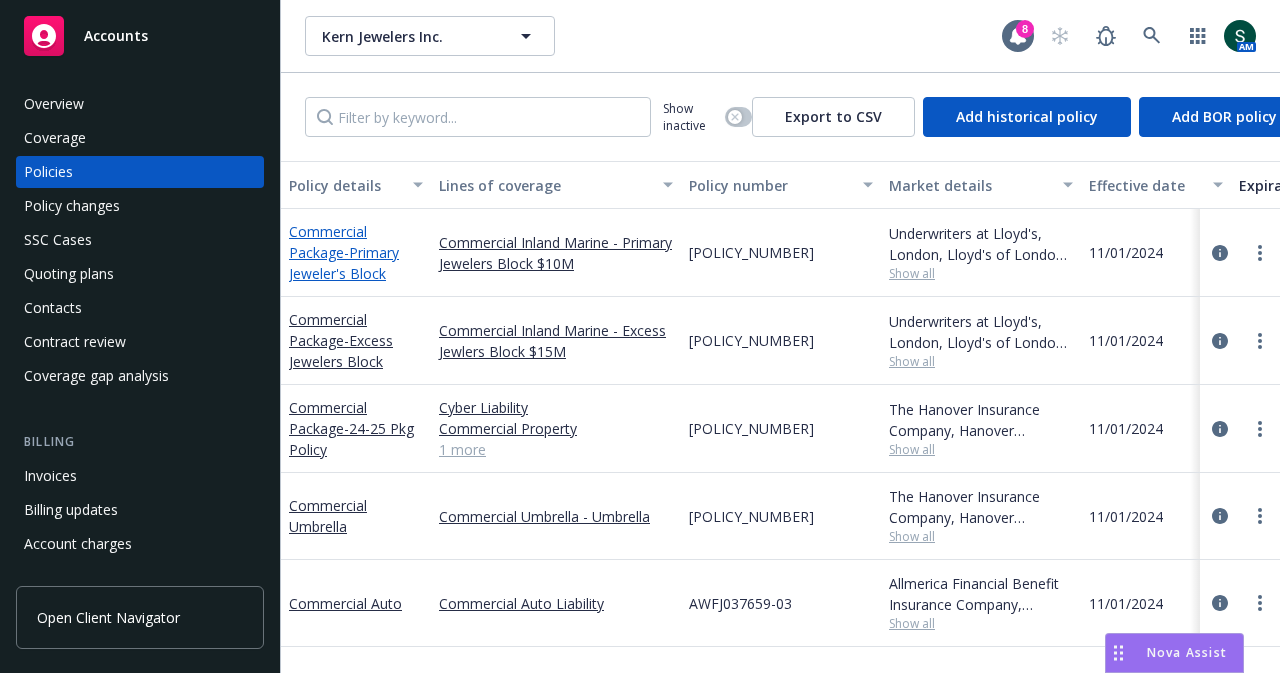 click on "Commercial Package  -  Primary Jeweler's Block" at bounding box center (344, 252) 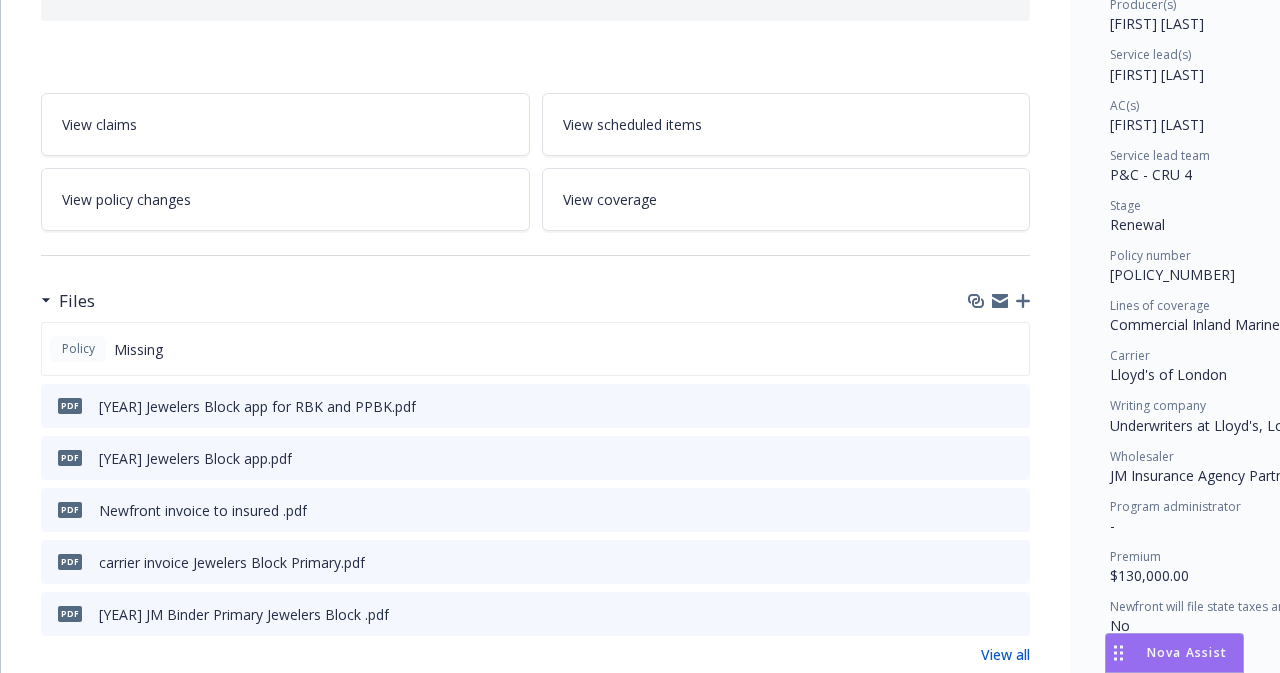 scroll, scrollTop: 300, scrollLeft: 0, axis: vertical 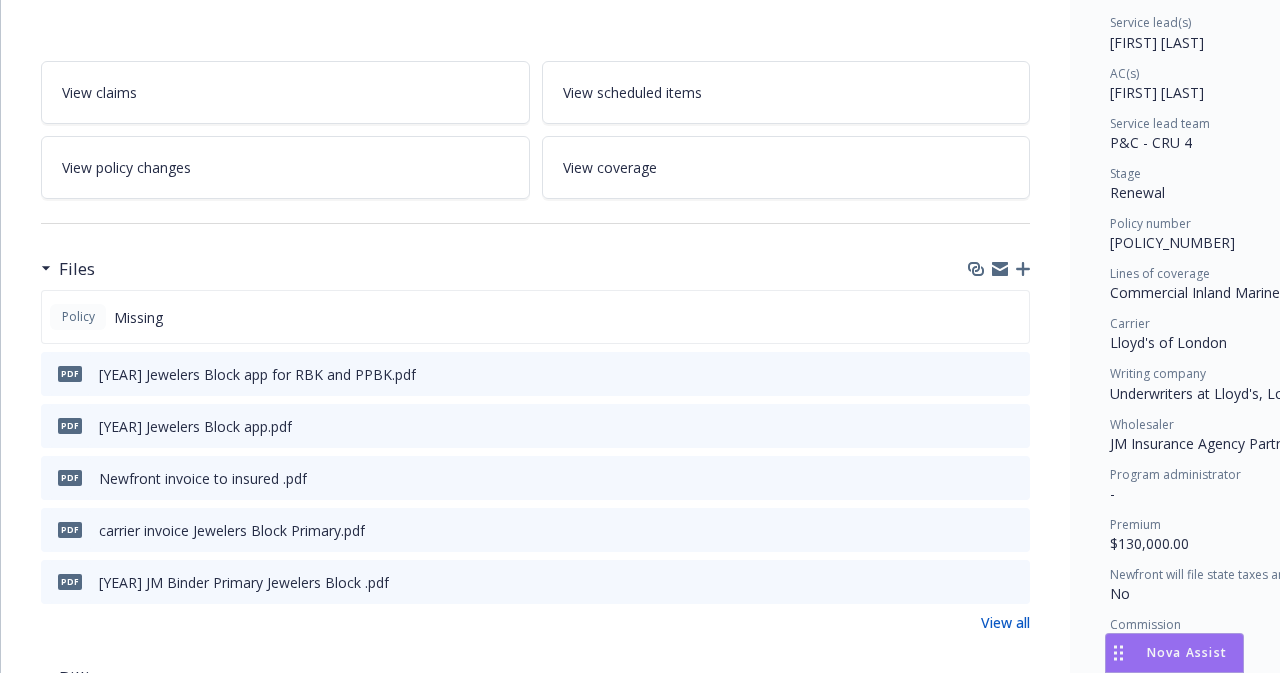 click 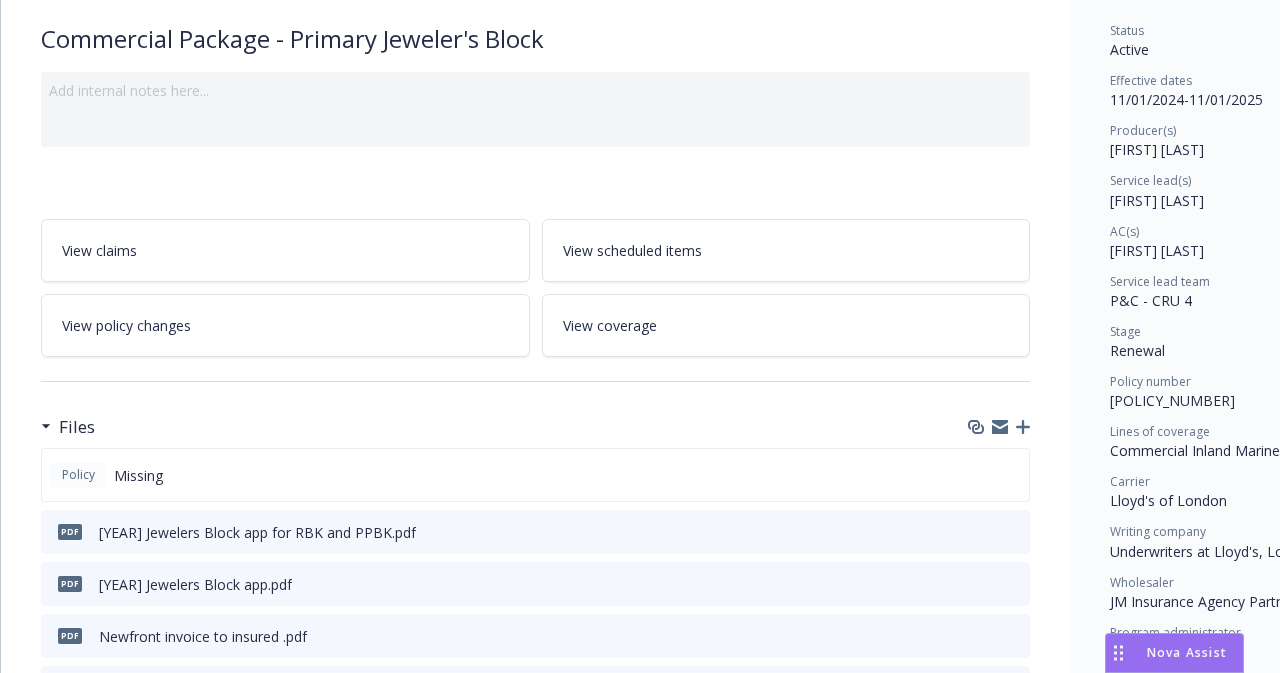 scroll, scrollTop: 0, scrollLeft: 0, axis: both 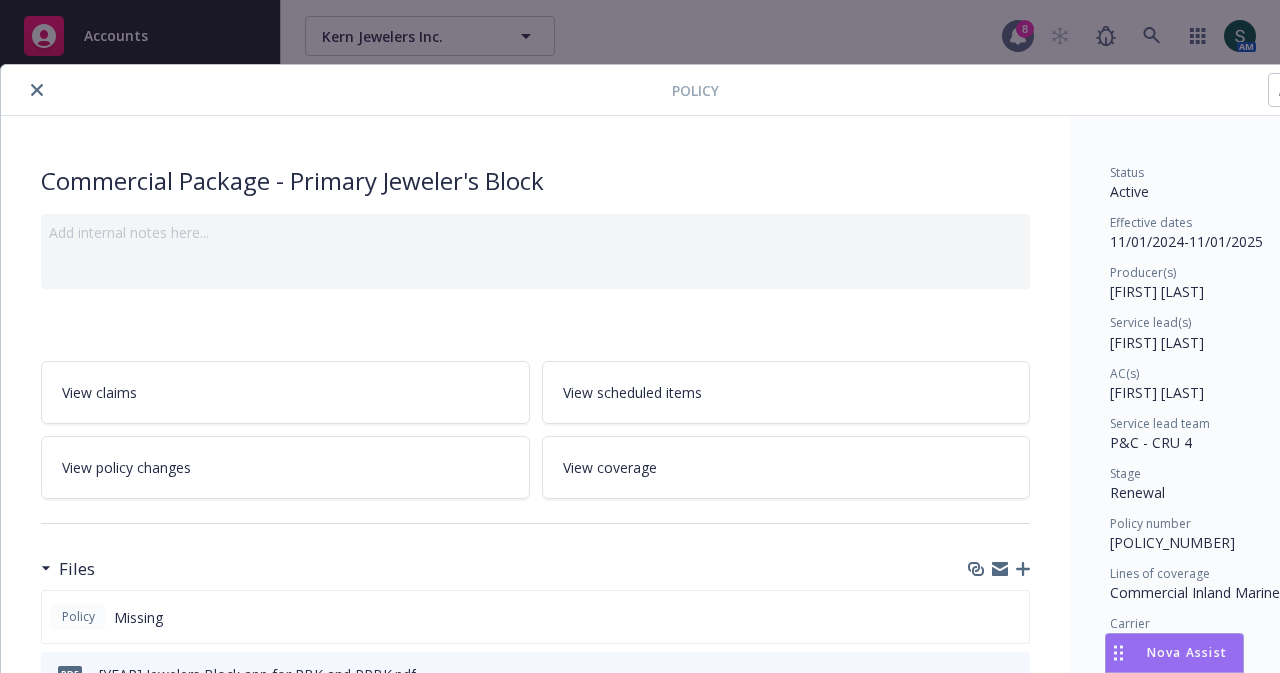 click at bounding box center (37, 90) 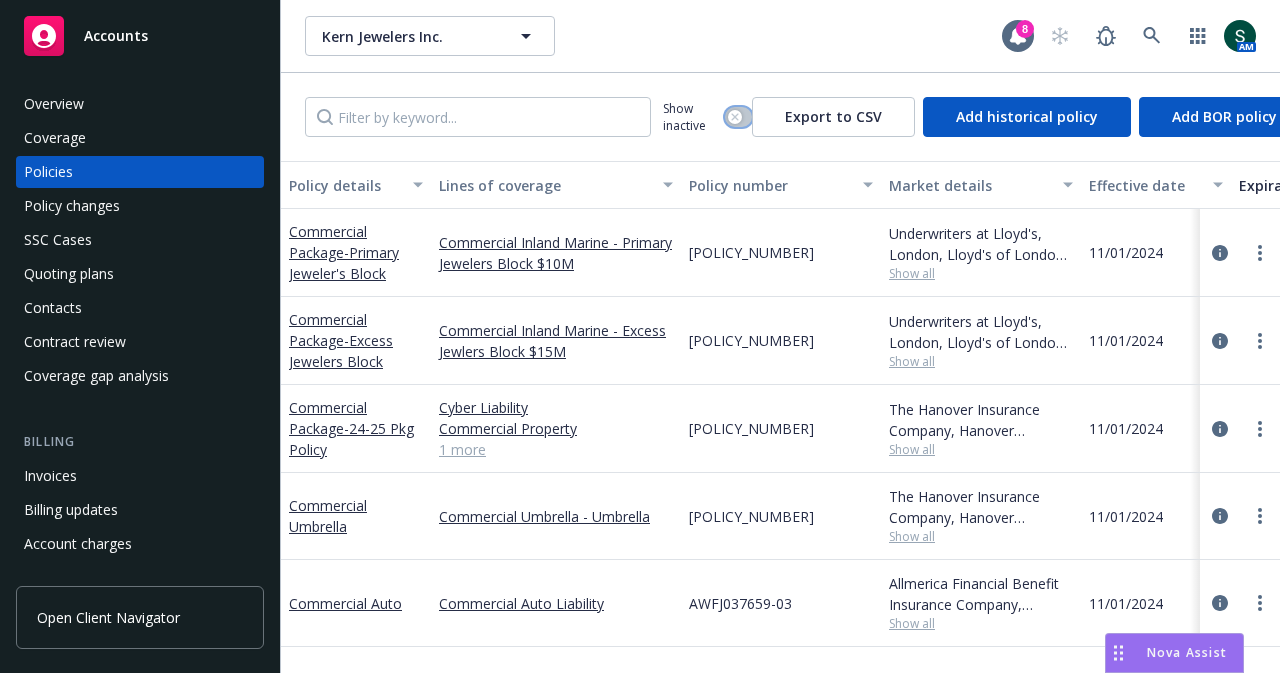 click 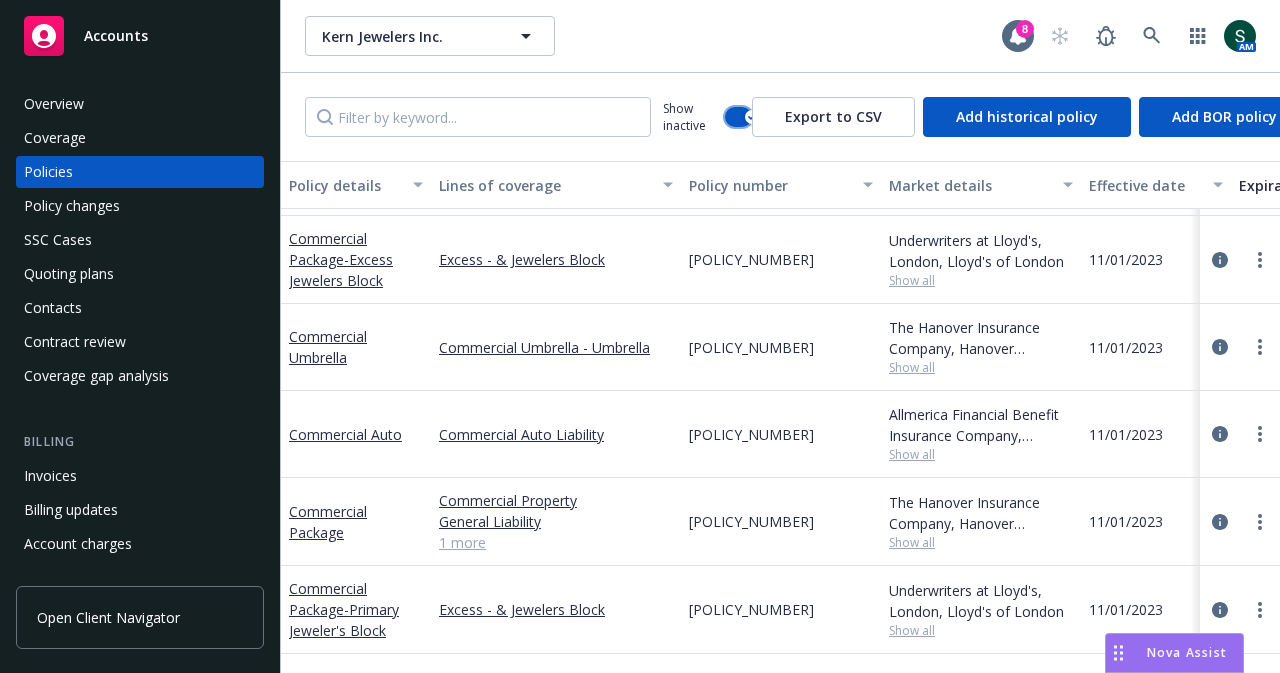 scroll, scrollTop: 1300, scrollLeft: 0, axis: vertical 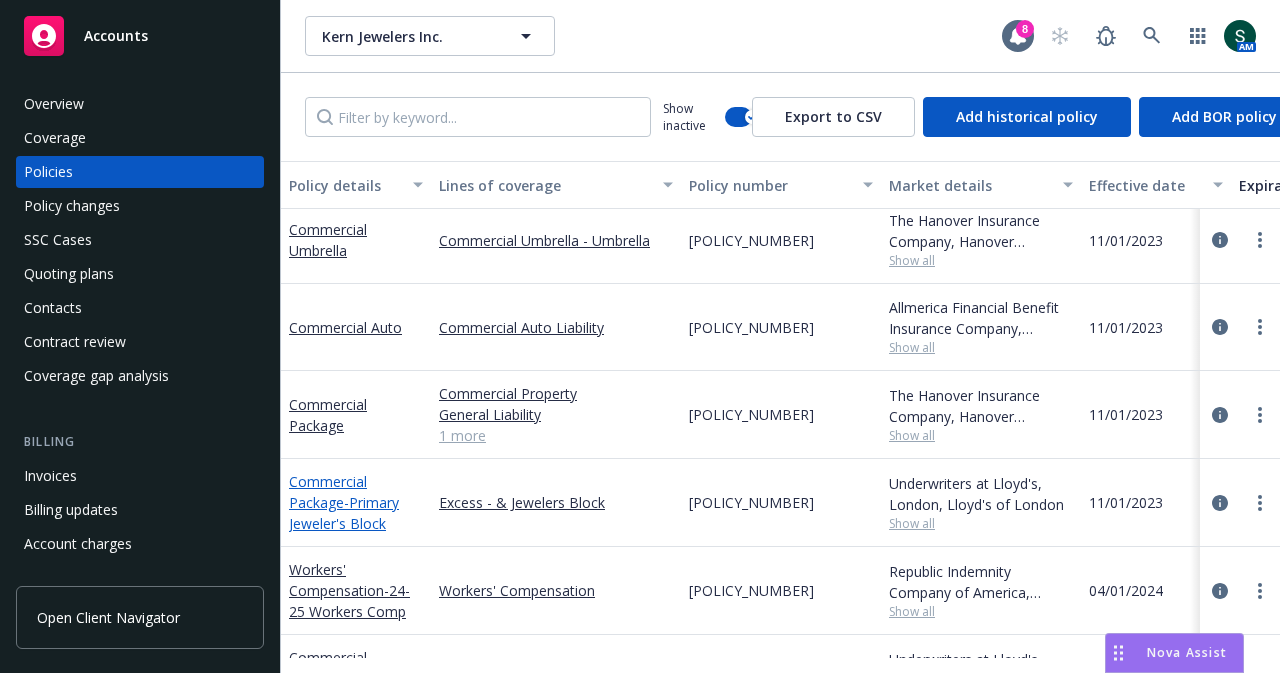 click on "-  Primary Jeweler's Block" at bounding box center (344, 513) 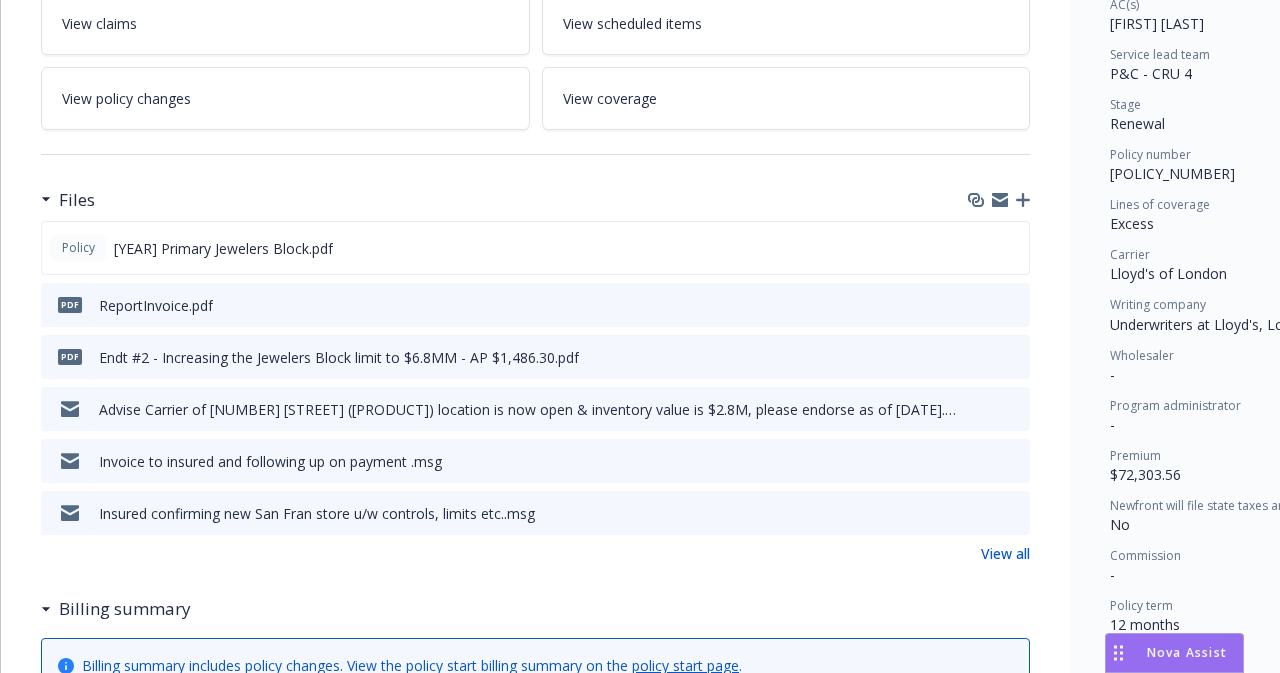 scroll, scrollTop: 400, scrollLeft: 0, axis: vertical 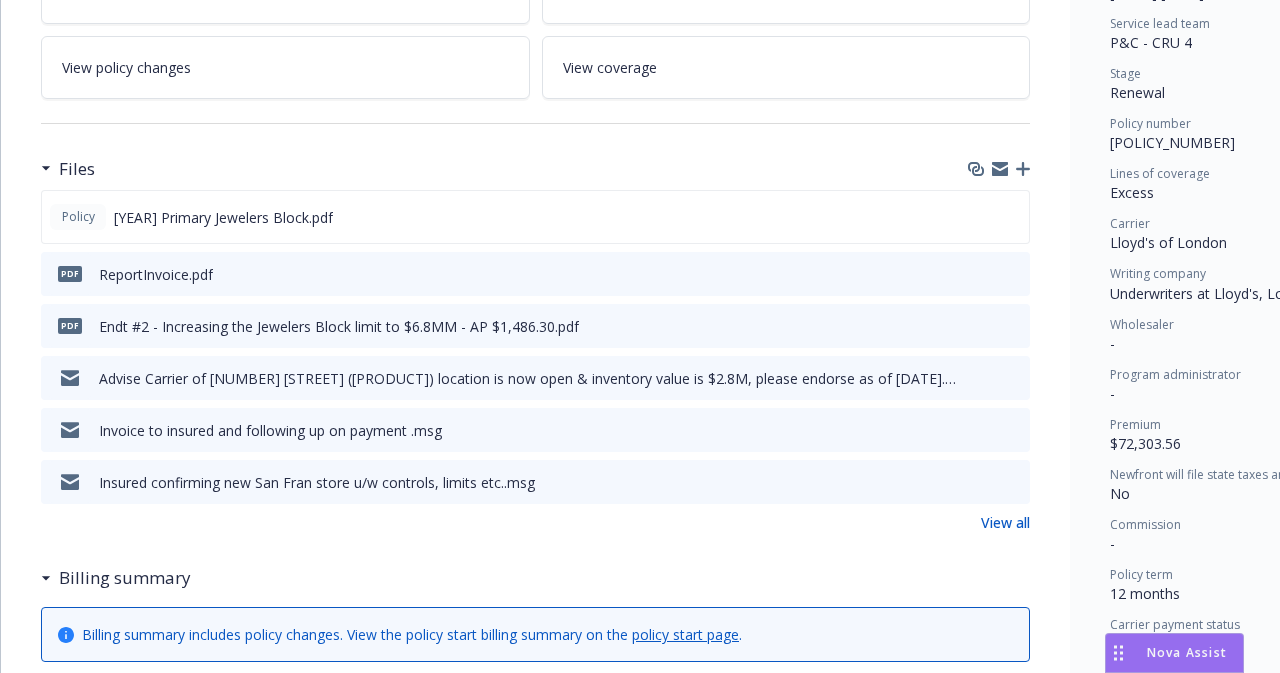click on "View all" at bounding box center [1005, 522] 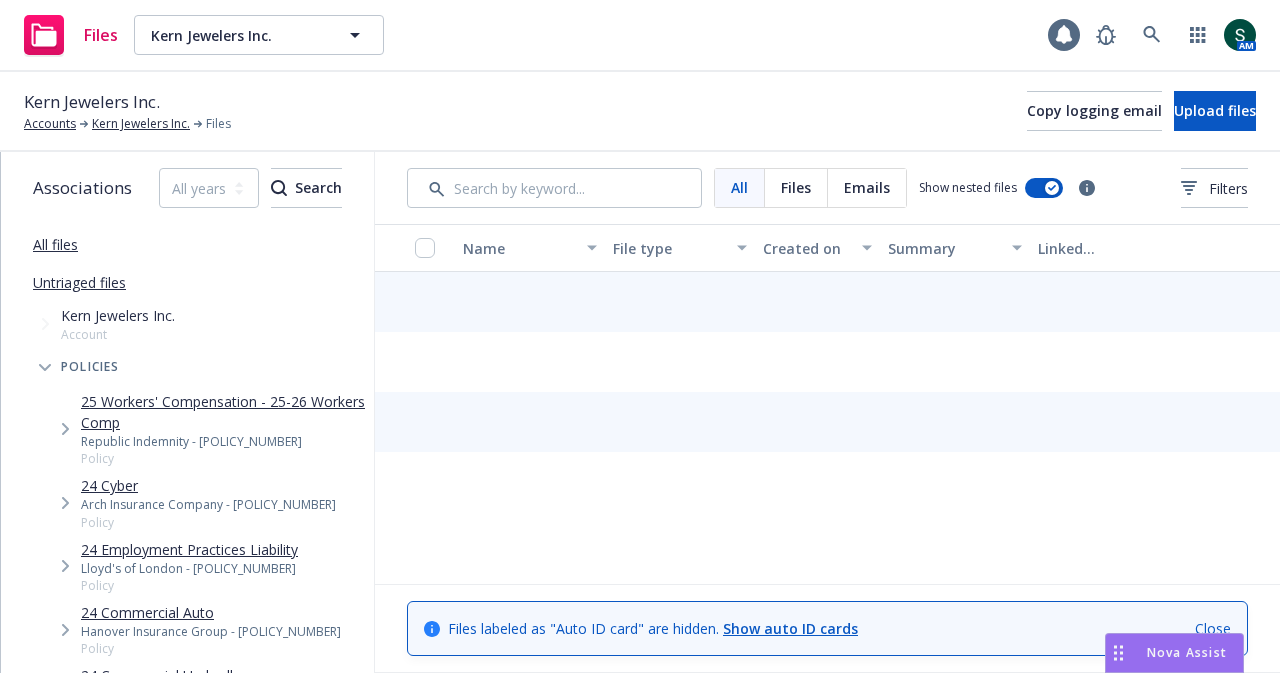 scroll, scrollTop: 0, scrollLeft: 0, axis: both 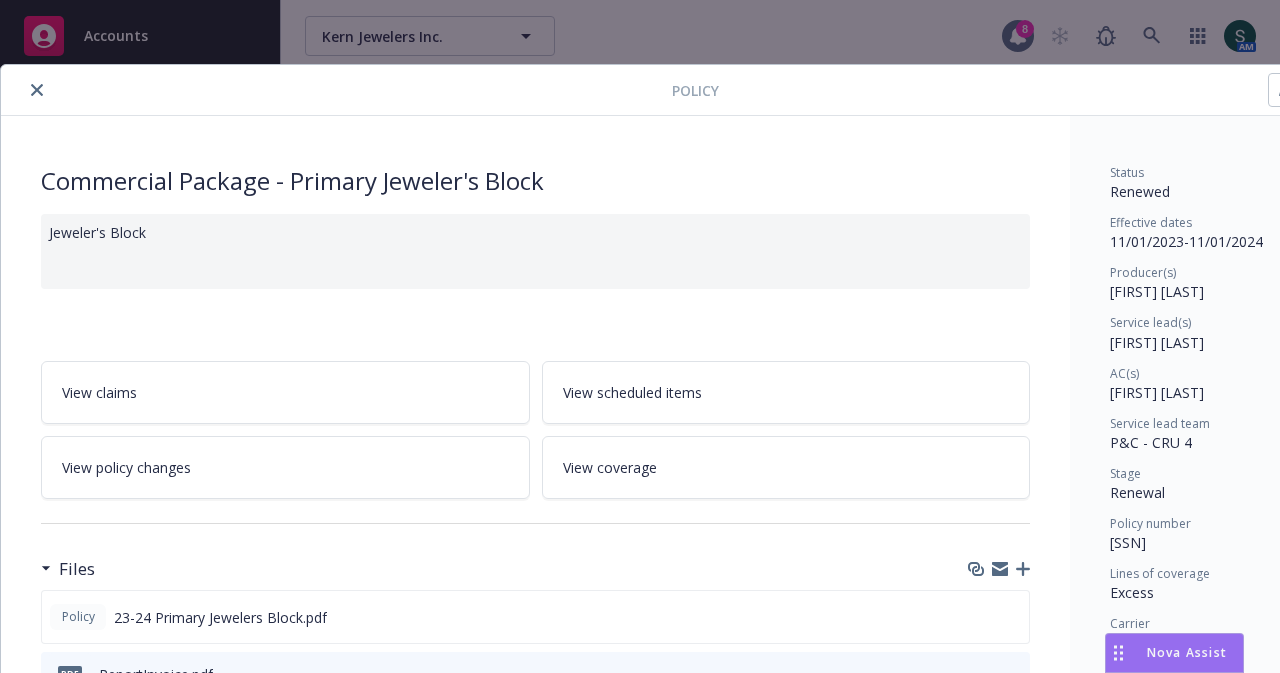 click 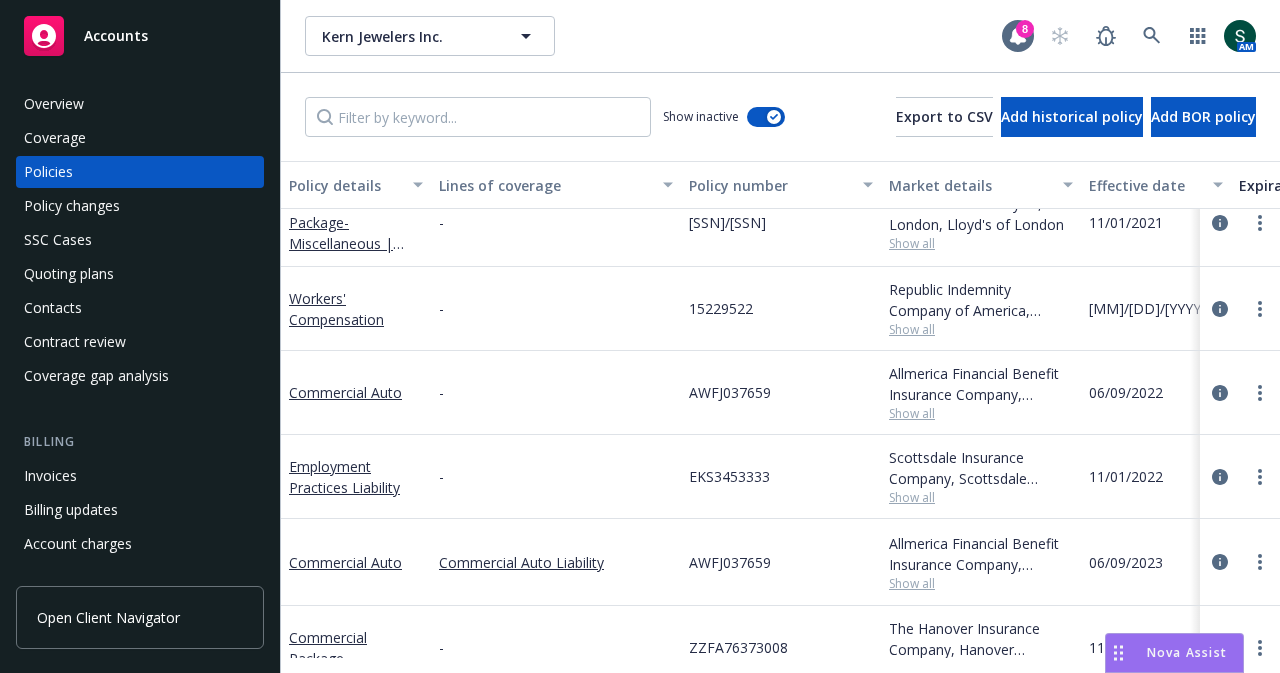 scroll, scrollTop: 300, scrollLeft: 0, axis: vertical 